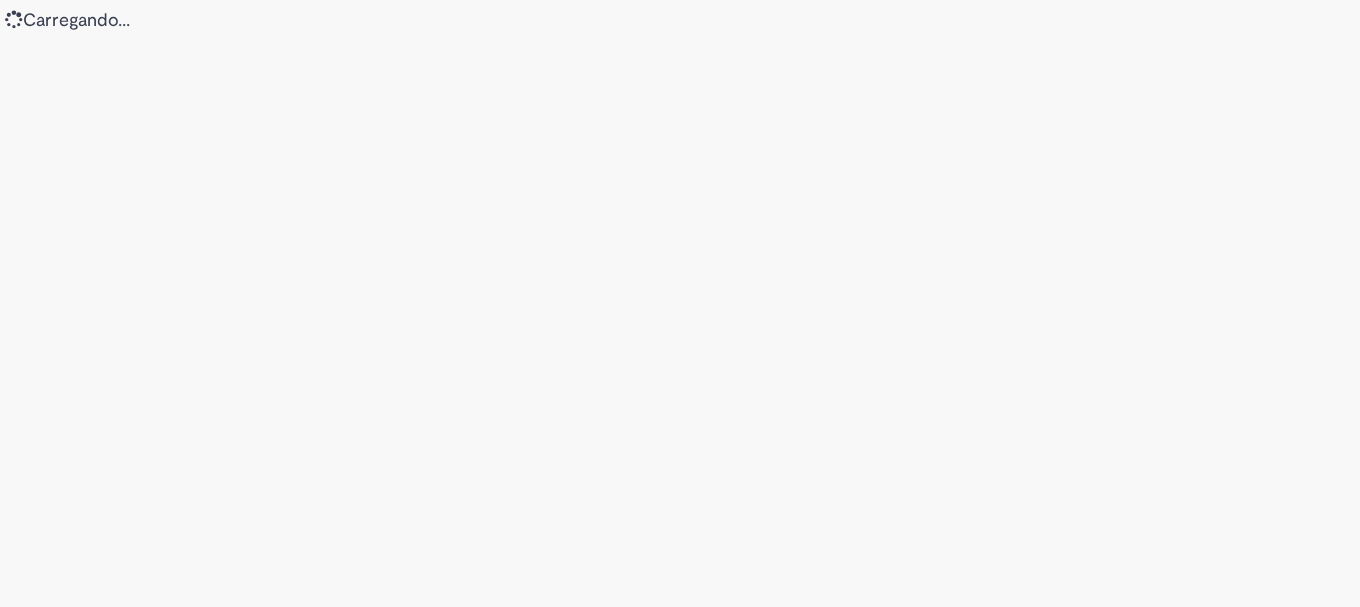 scroll, scrollTop: 0, scrollLeft: 0, axis: both 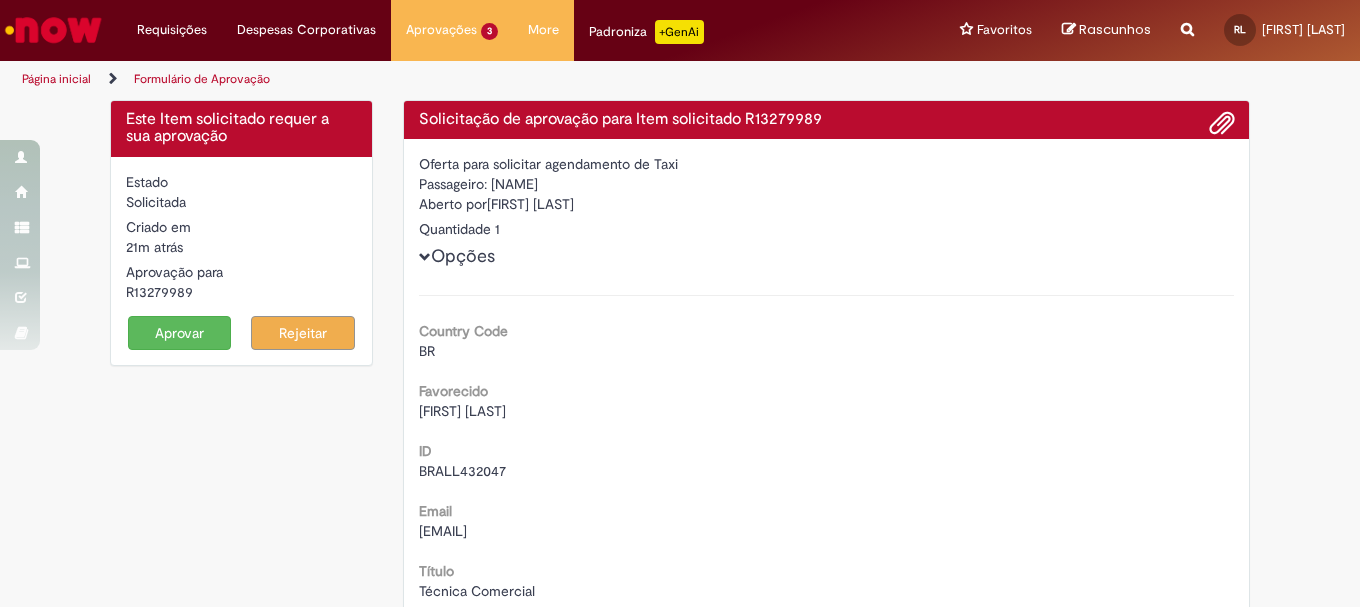 click on "Aprovar" at bounding box center [180, 333] 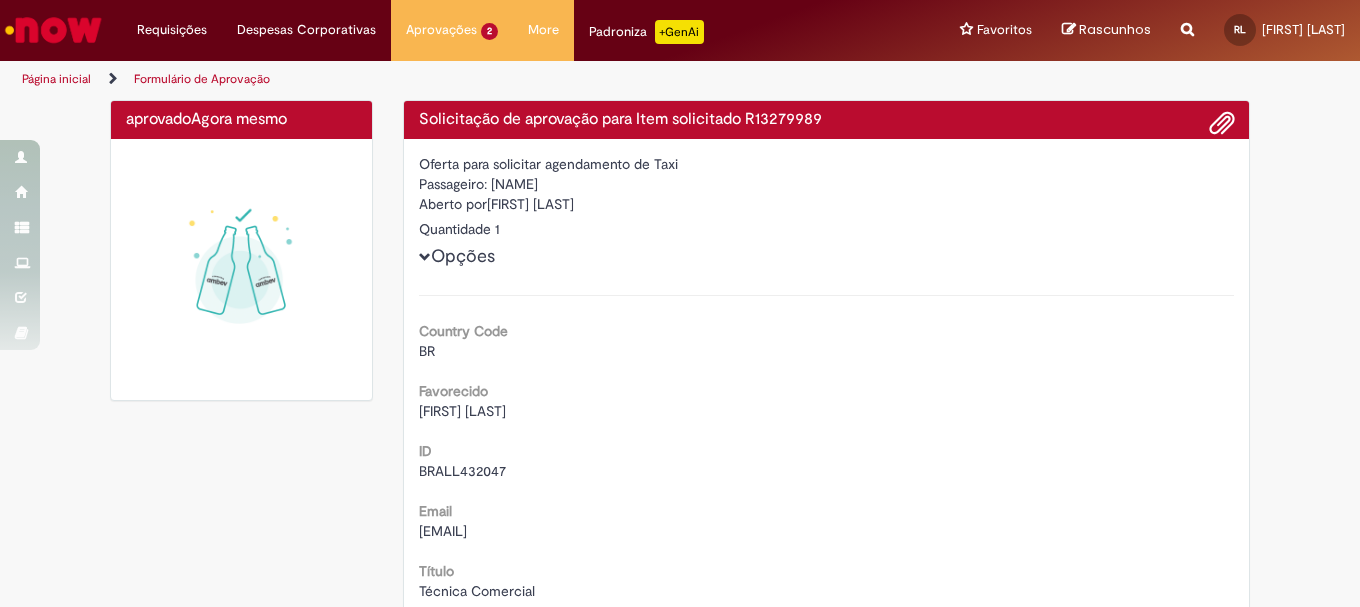 click on "Solicitação de aprovação para Item solicitado R13279989" at bounding box center (827, 120) 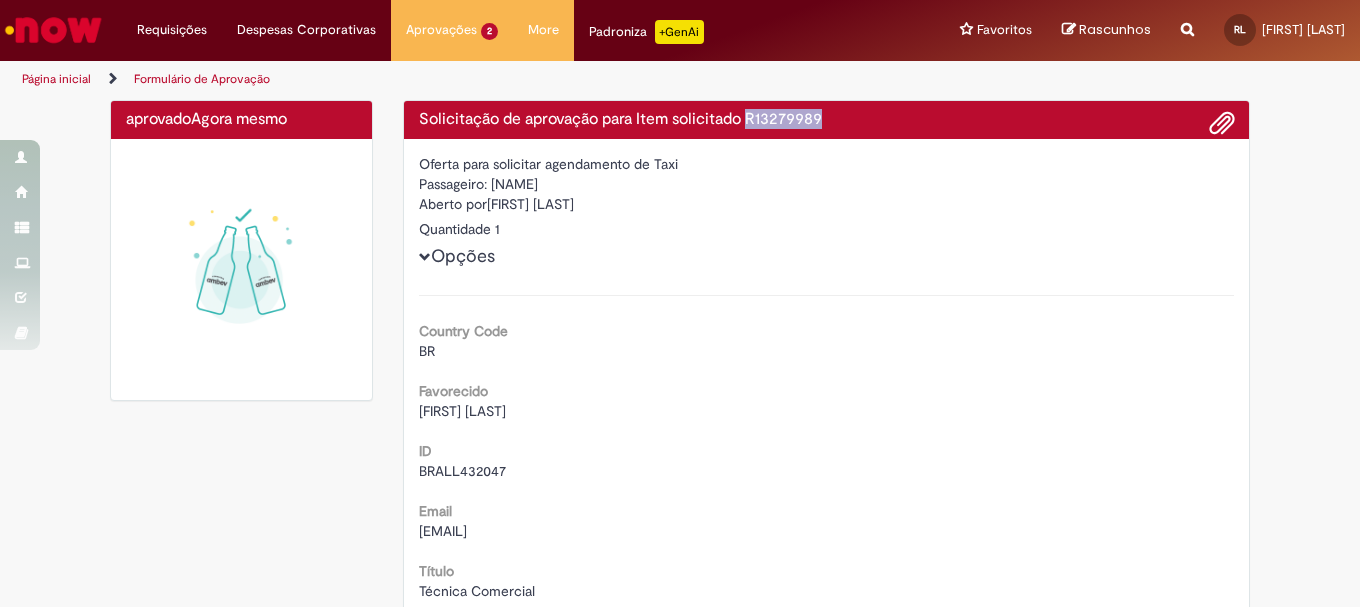 click on "Solicitação de aprovação para Item solicitado R13279989" at bounding box center (827, 120) 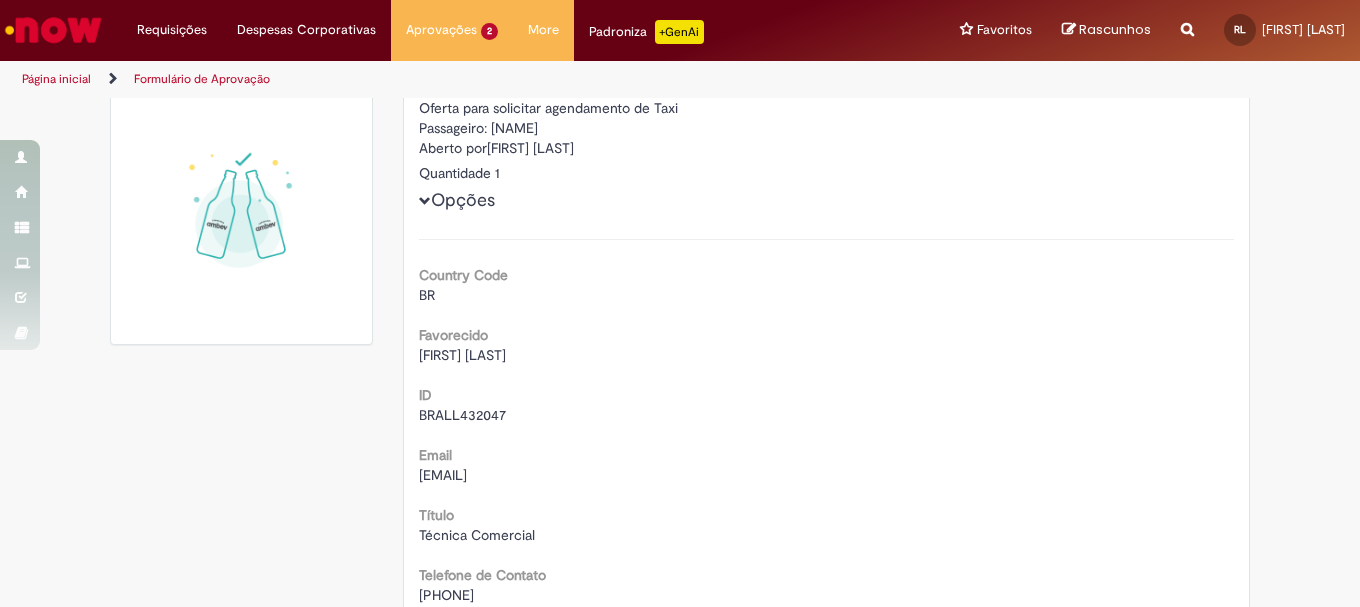 scroll, scrollTop: 100, scrollLeft: 0, axis: vertical 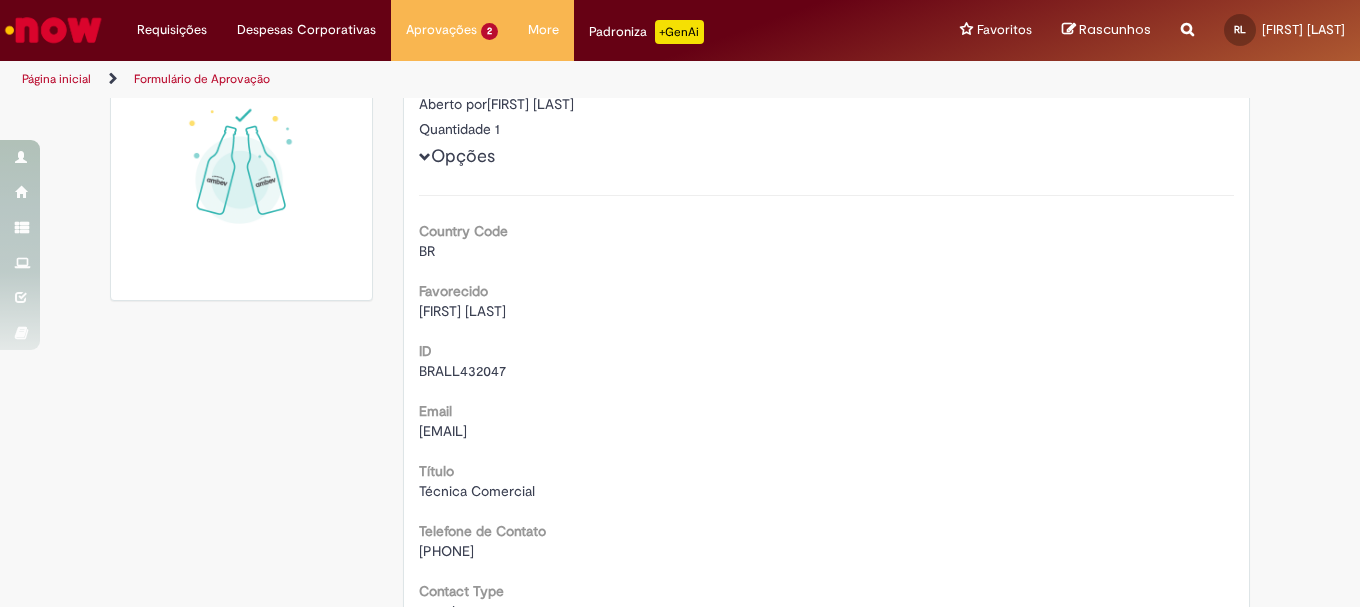 click on "[FIRST] [LAST]" at bounding box center (462, 311) 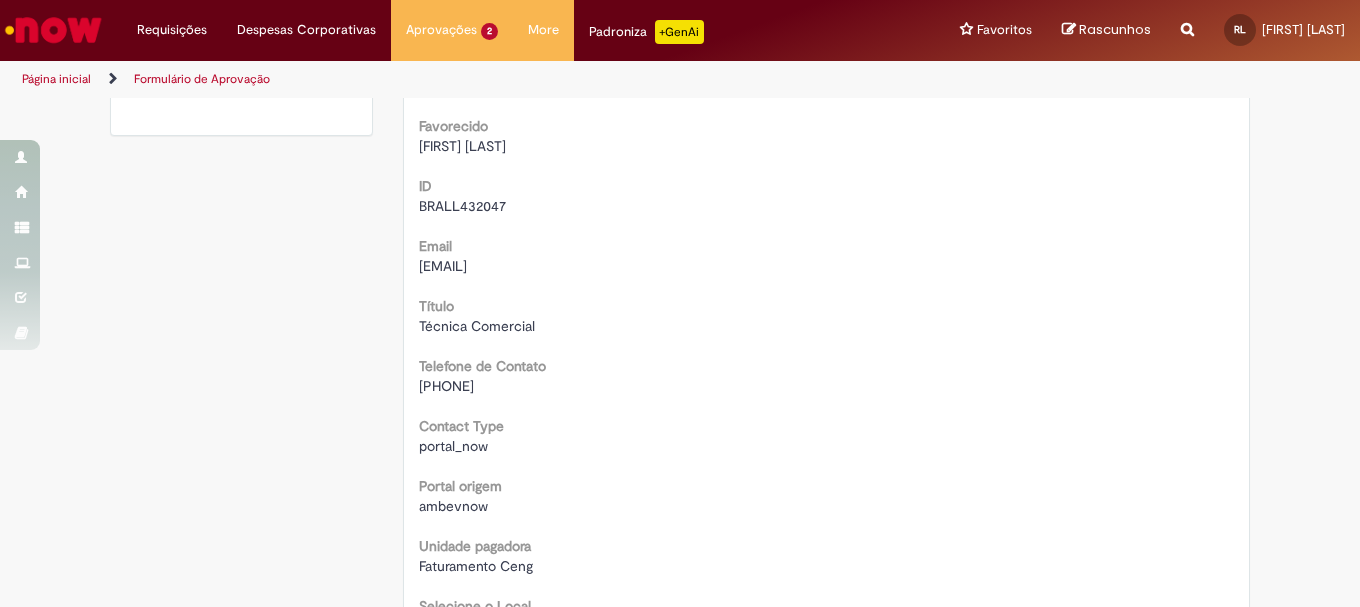 scroll, scrollTop: 300, scrollLeft: 0, axis: vertical 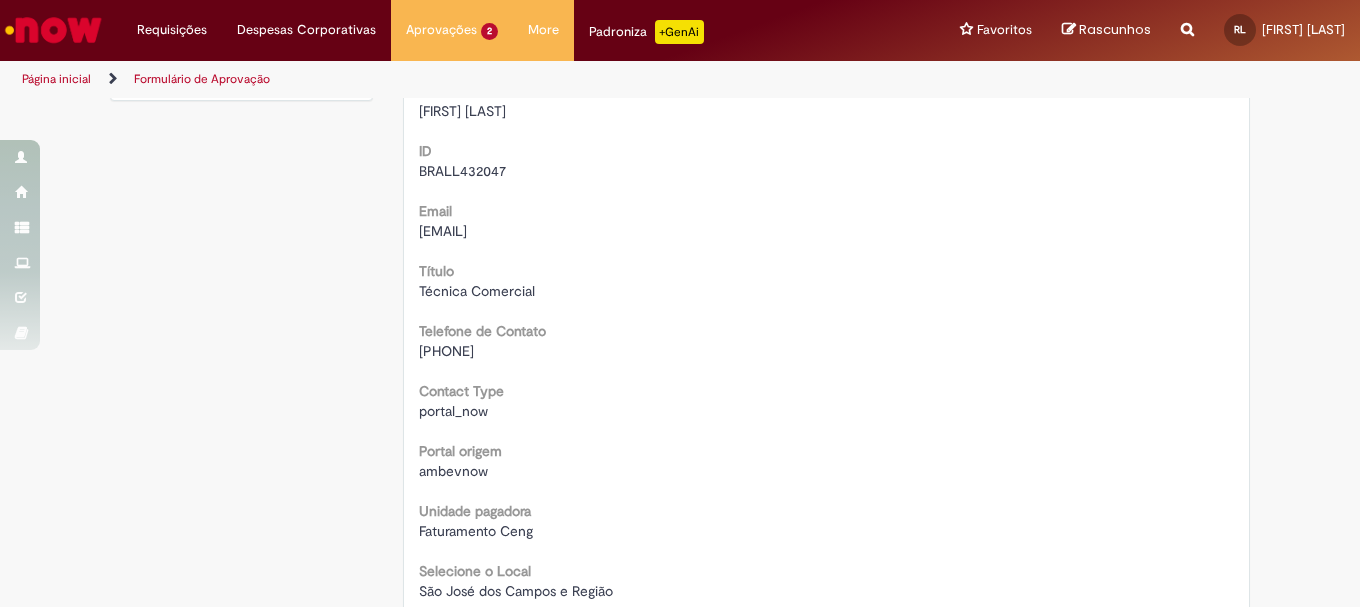 click on "Técnica Comercial" at bounding box center (477, 291) 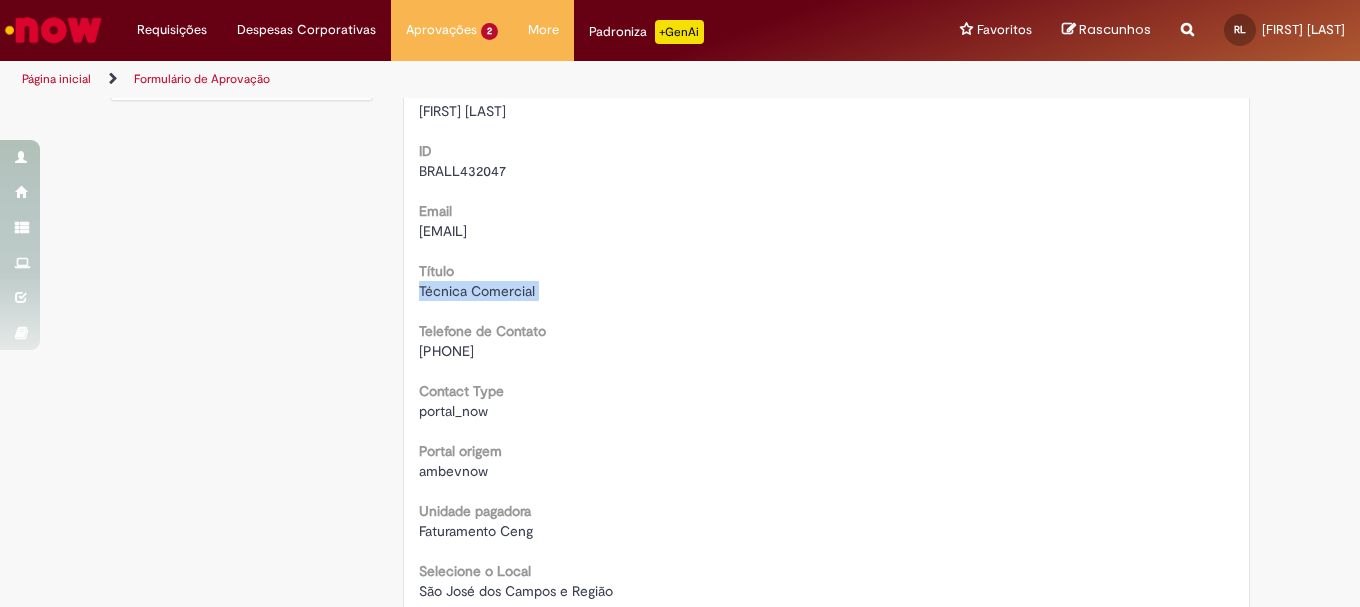 drag, startPoint x: 444, startPoint y: 288, endPoint x: 489, endPoint y: 288, distance: 45 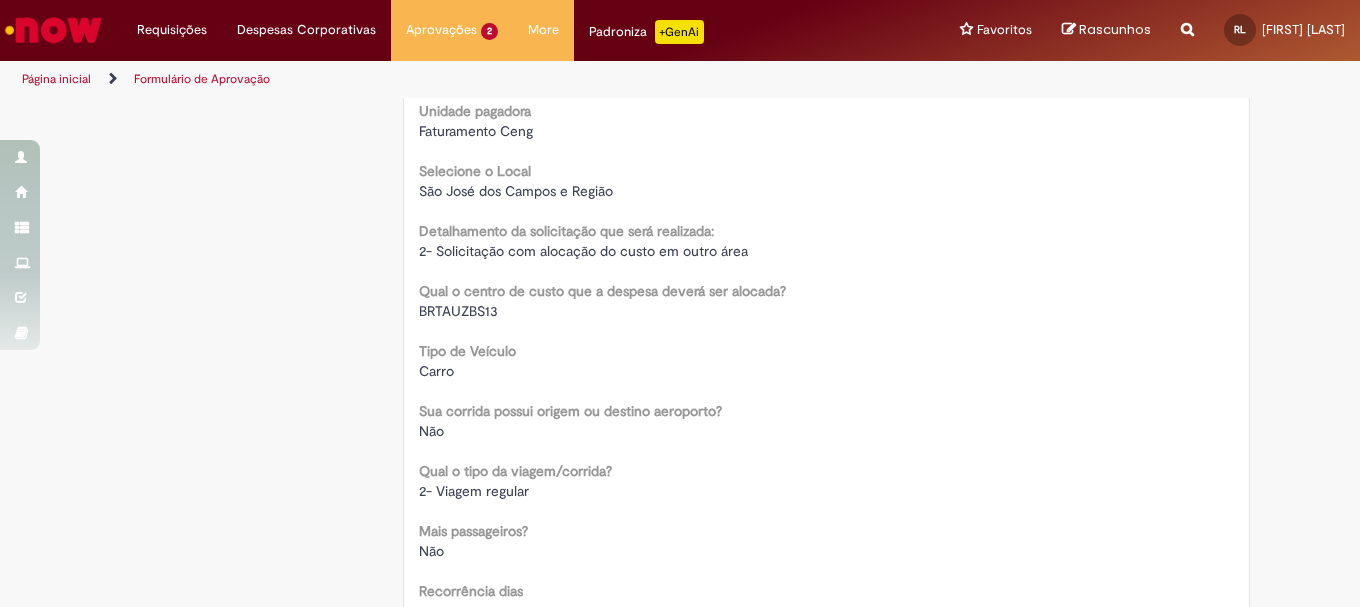scroll, scrollTop: 800, scrollLeft: 0, axis: vertical 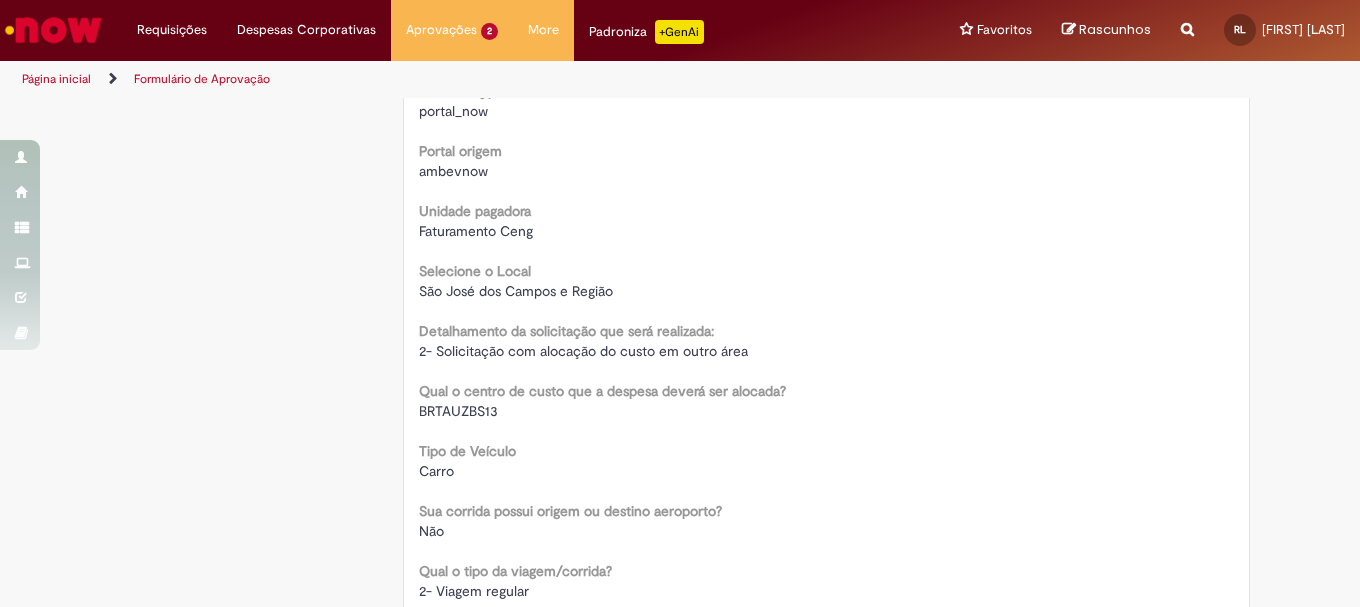 click on "BRTAUZBS13" at bounding box center [458, 411] 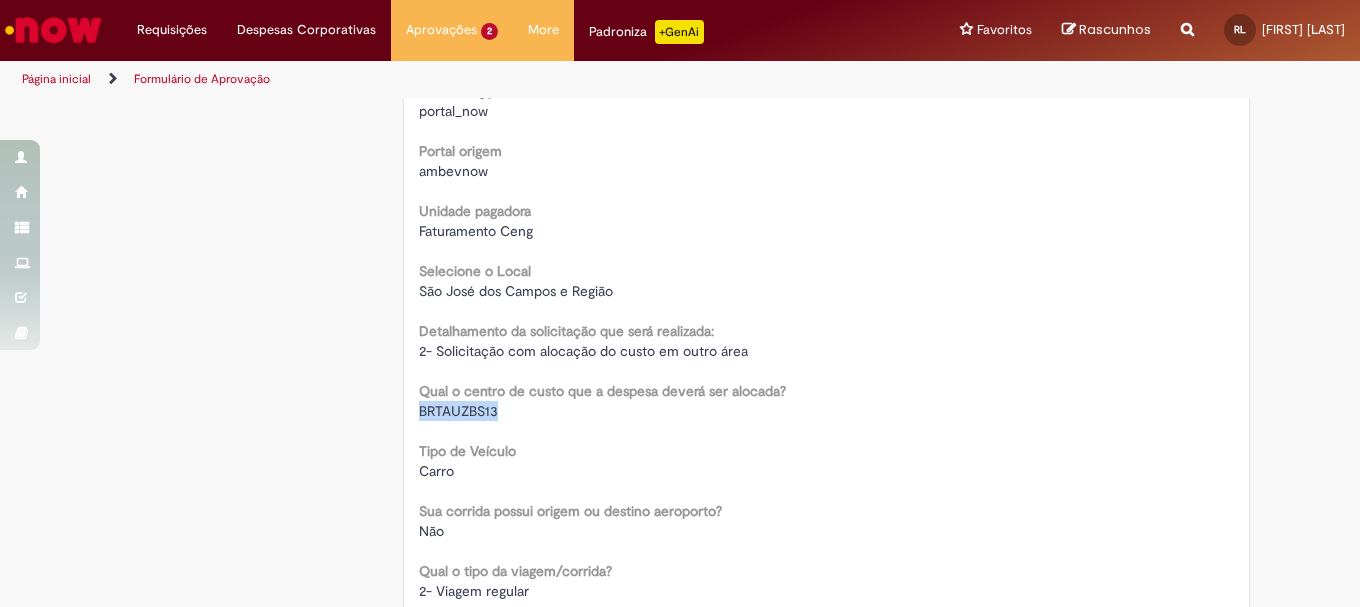 click on "BRTAUZBS13" at bounding box center (458, 411) 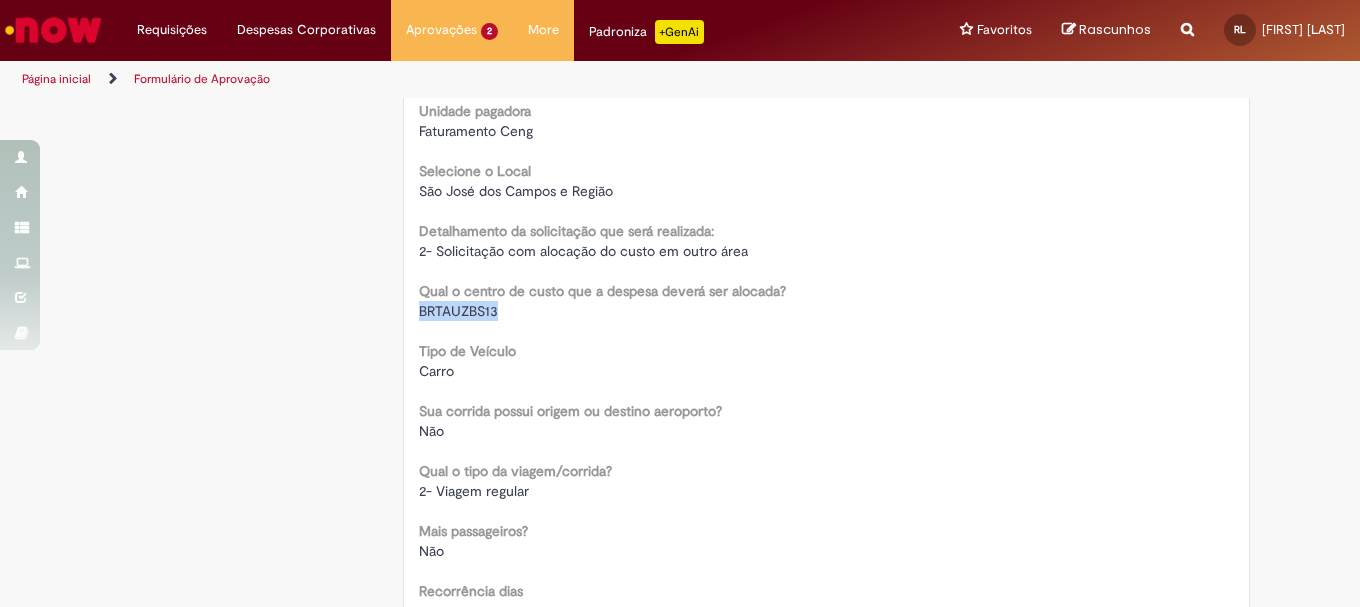 scroll, scrollTop: 800, scrollLeft: 0, axis: vertical 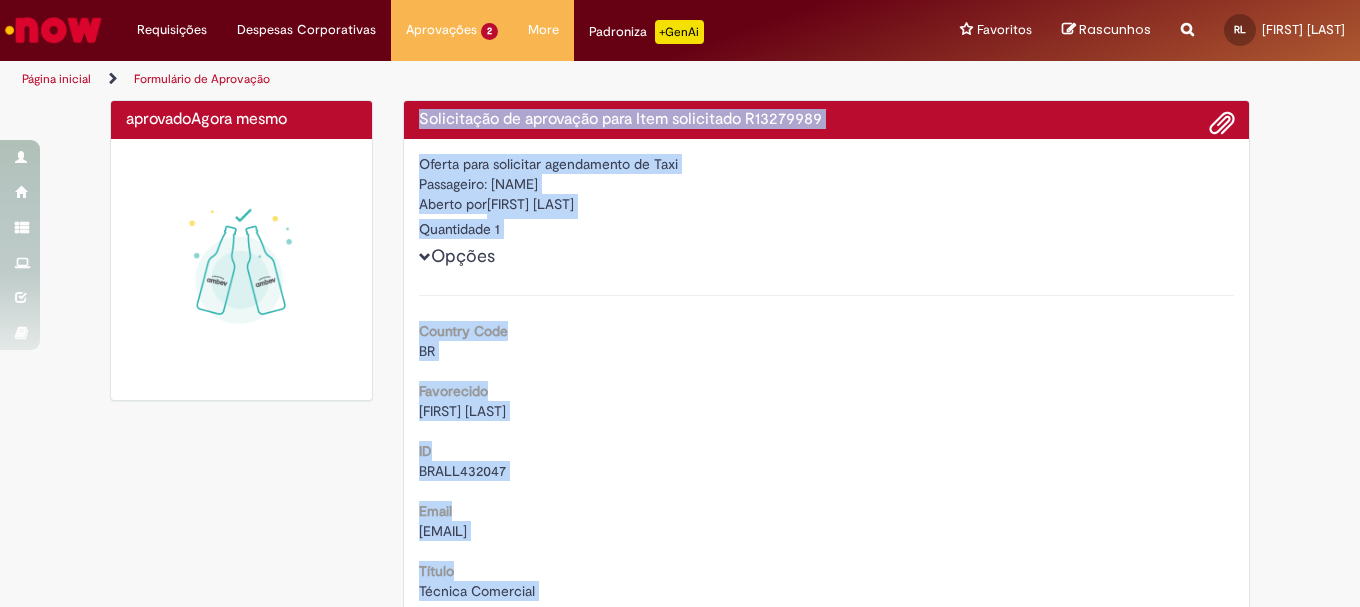 drag, startPoint x: 527, startPoint y: 490, endPoint x: 414, endPoint y: 112, distance: 394.52884 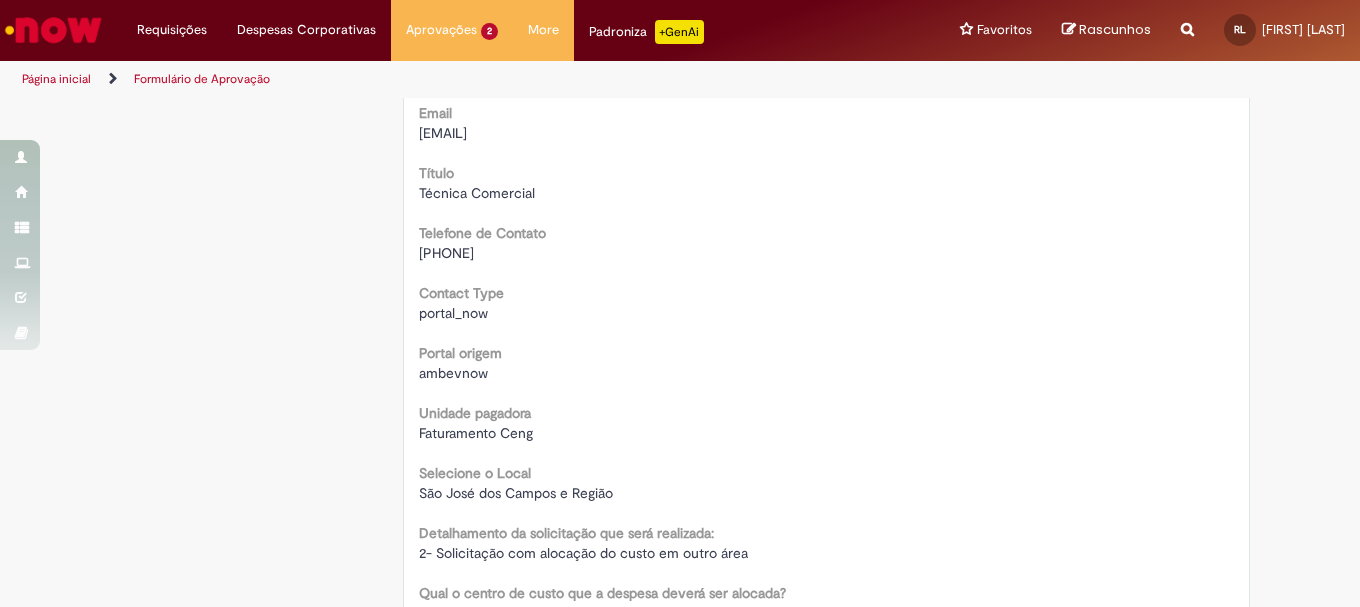 scroll, scrollTop: 400, scrollLeft: 0, axis: vertical 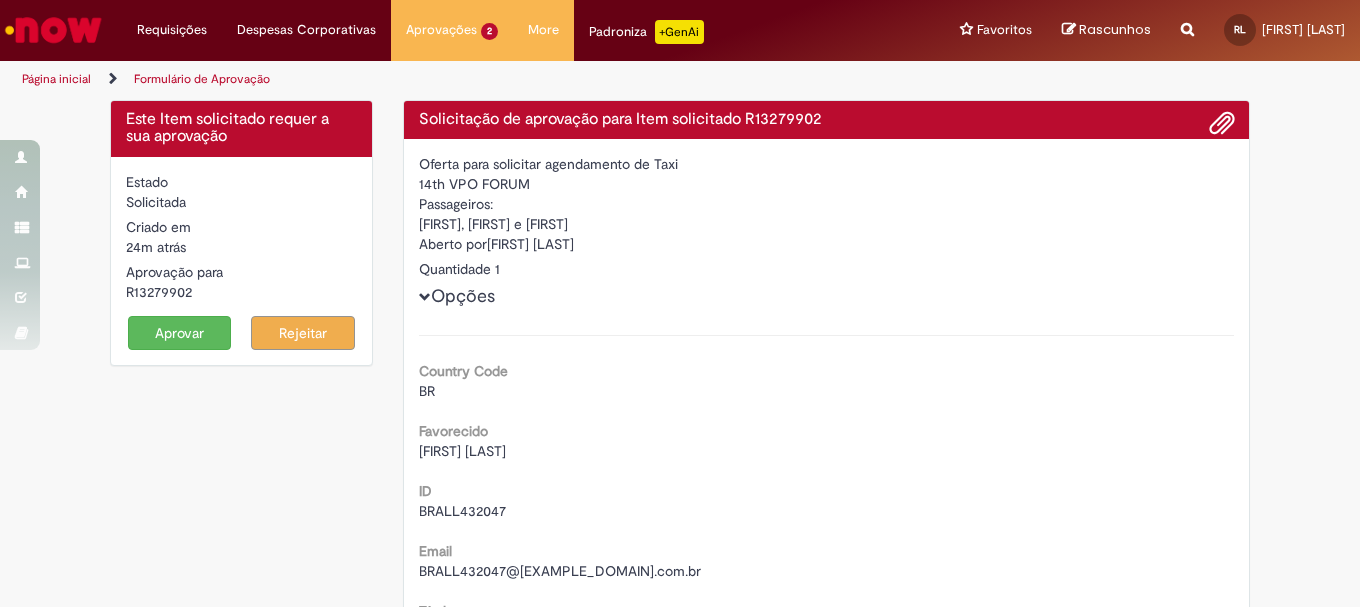 click on "Solicitação de aprovação para Item solicitado R13279902" at bounding box center [827, 120] 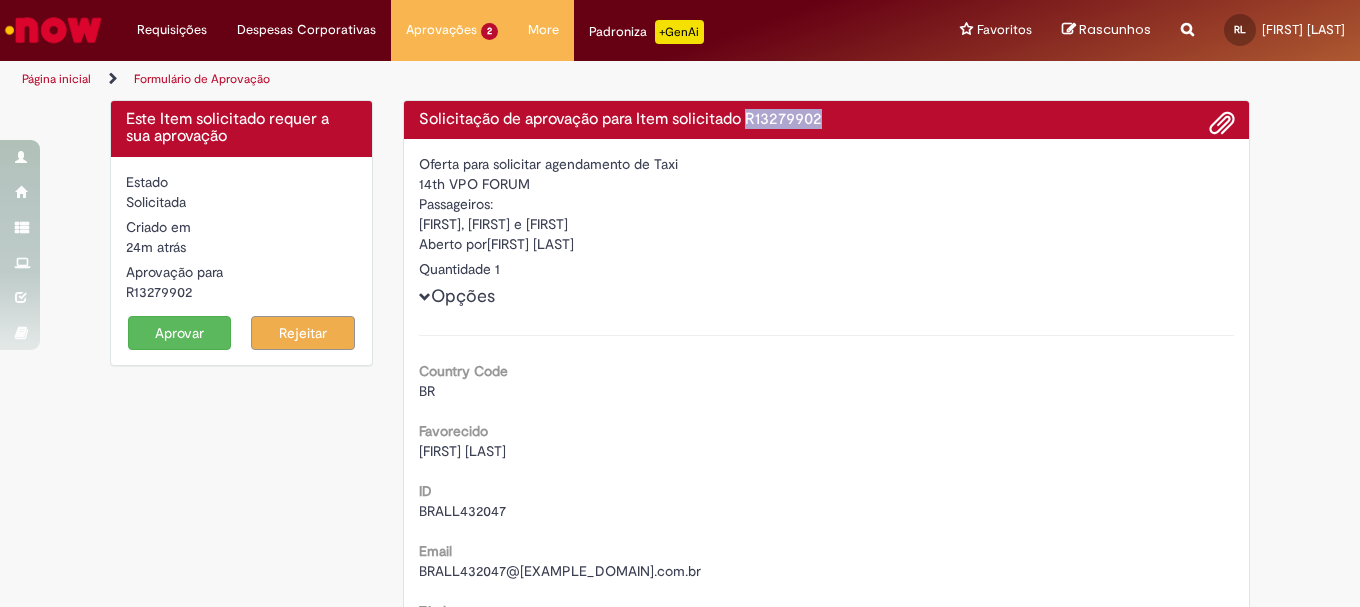 click on "Solicitação de aprovação para Item solicitado R13279902" at bounding box center [827, 120] 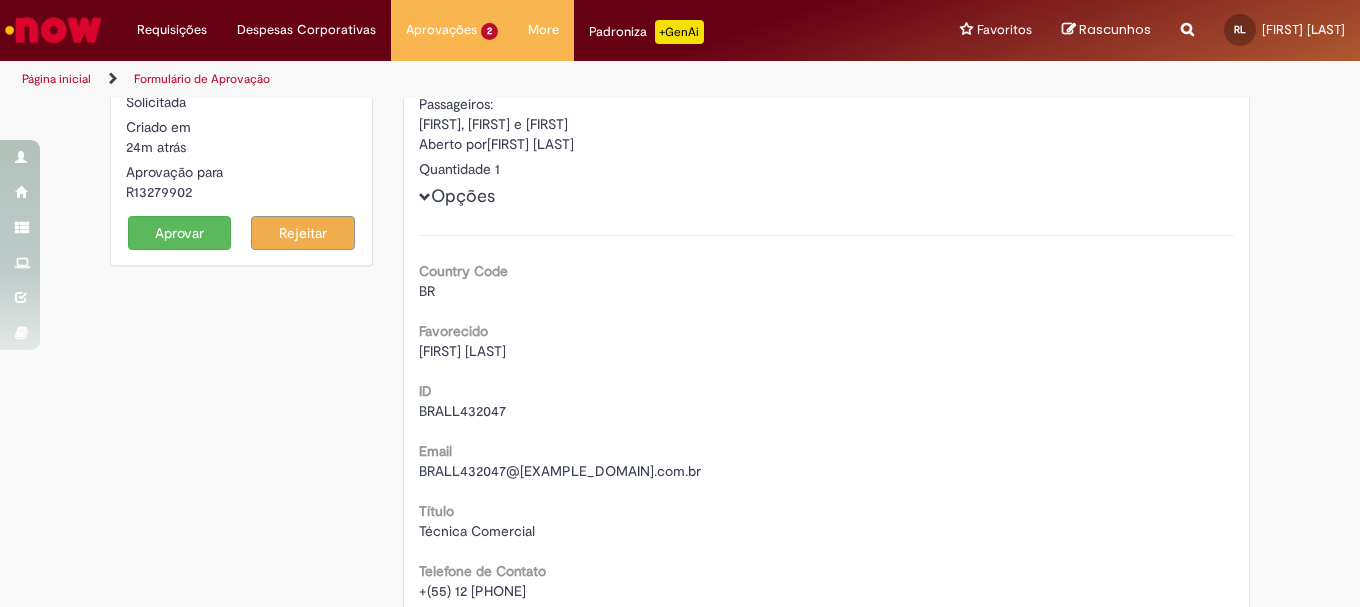 click on "Técnica Comercial" at bounding box center (477, 531) 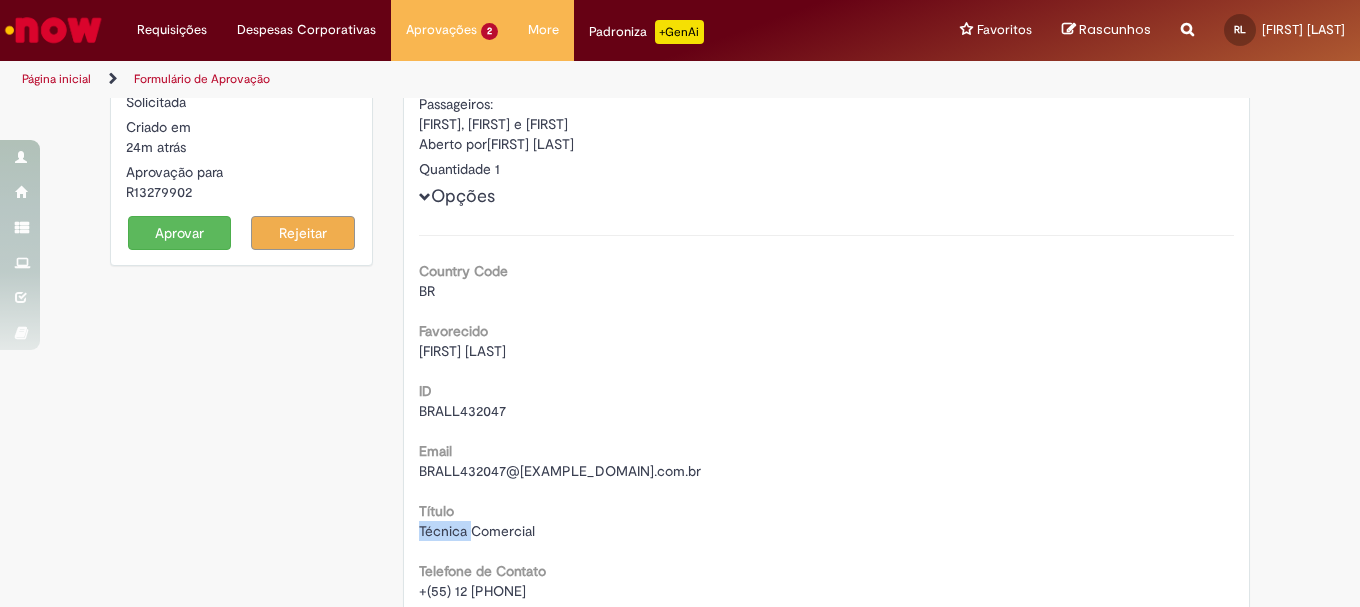 click on "Técnica Comercial" at bounding box center [477, 531] 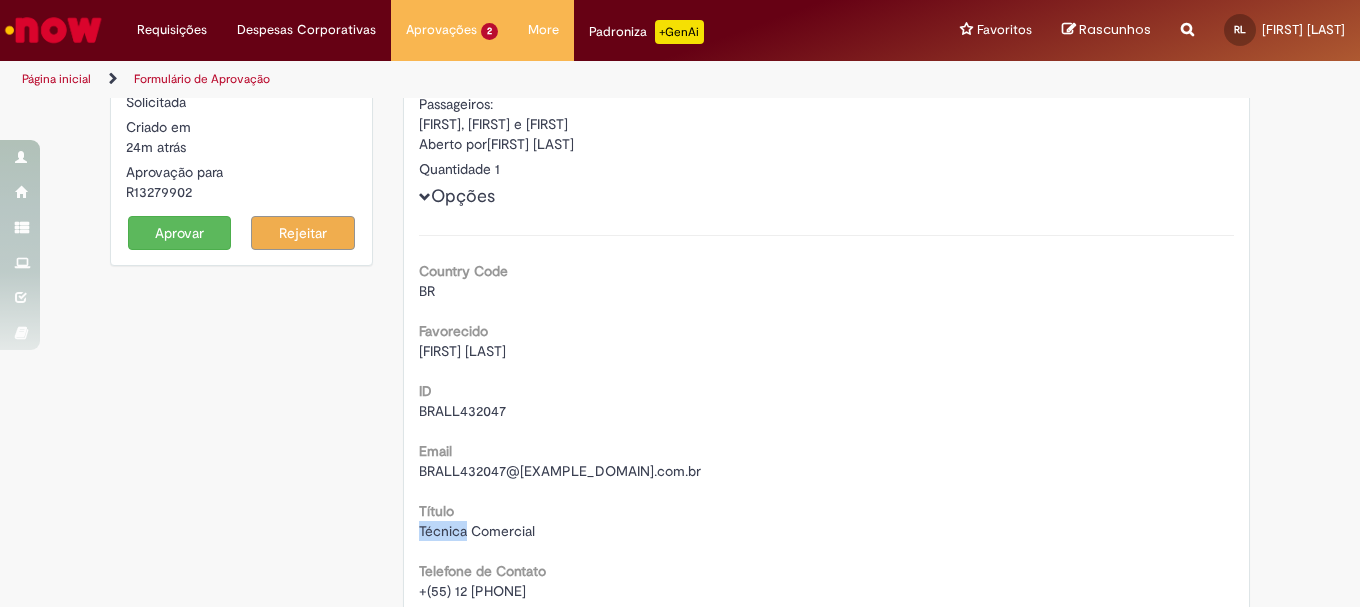 click on "Técnica Comercial" at bounding box center (477, 531) 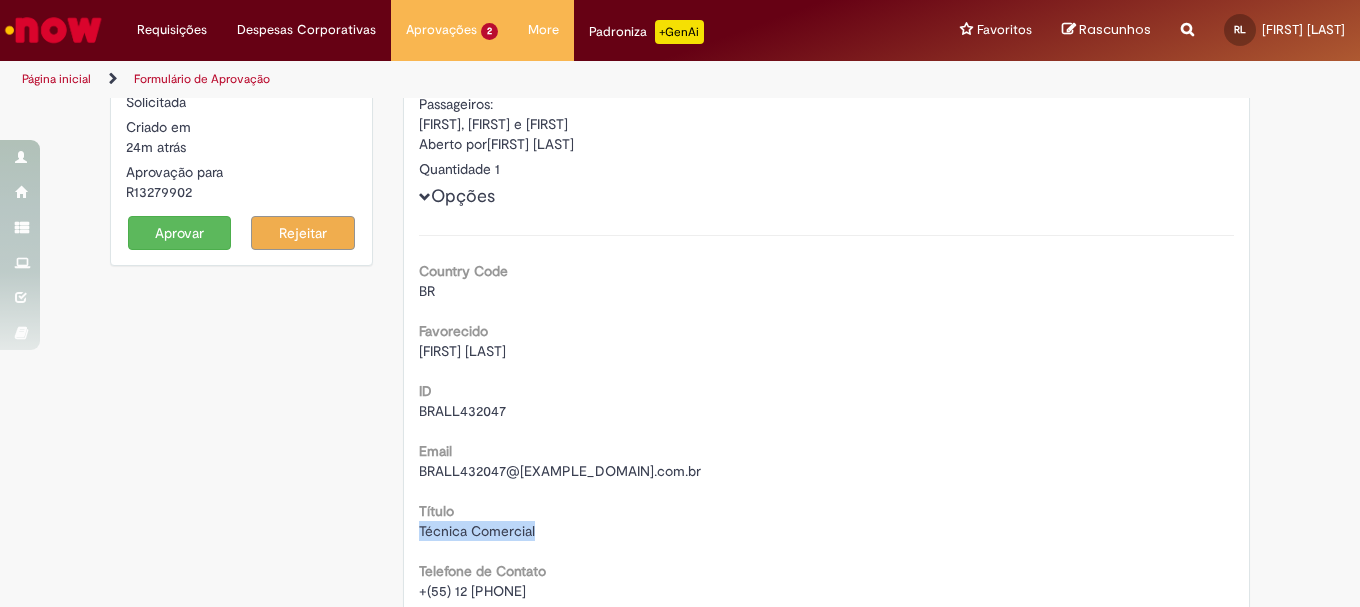 drag, startPoint x: 445, startPoint y: 532, endPoint x: 470, endPoint y: 532, distance: 25 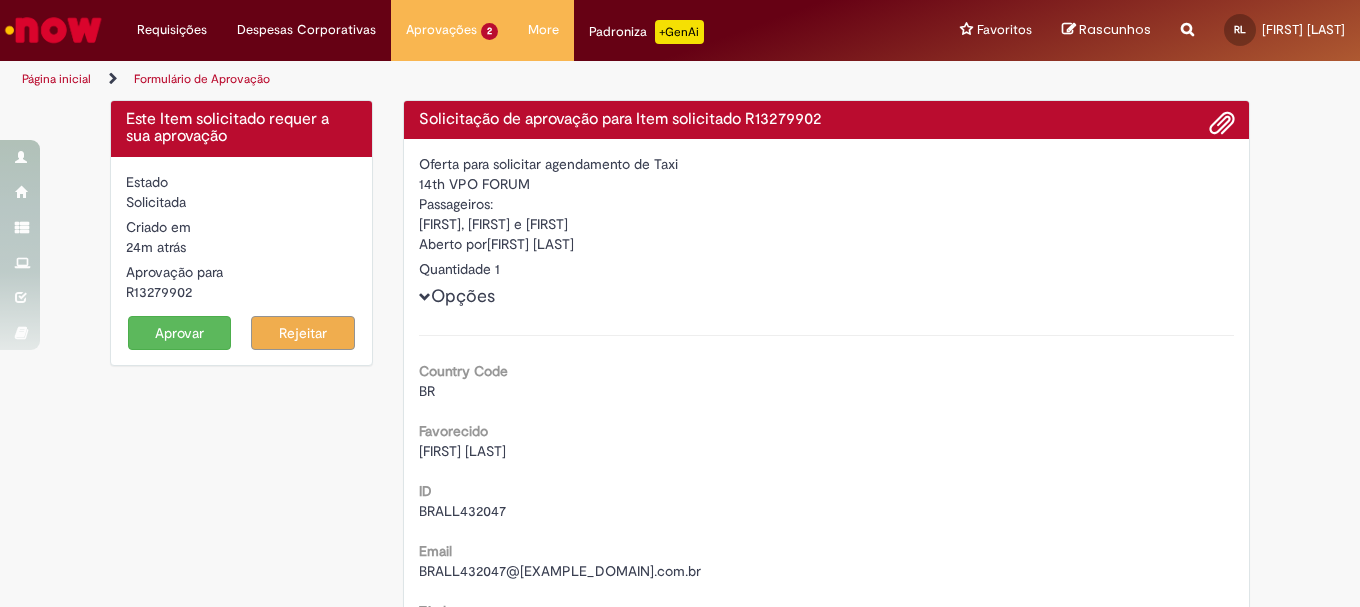 click on "14th VPO FORUM" at bounding box center (827, 184) 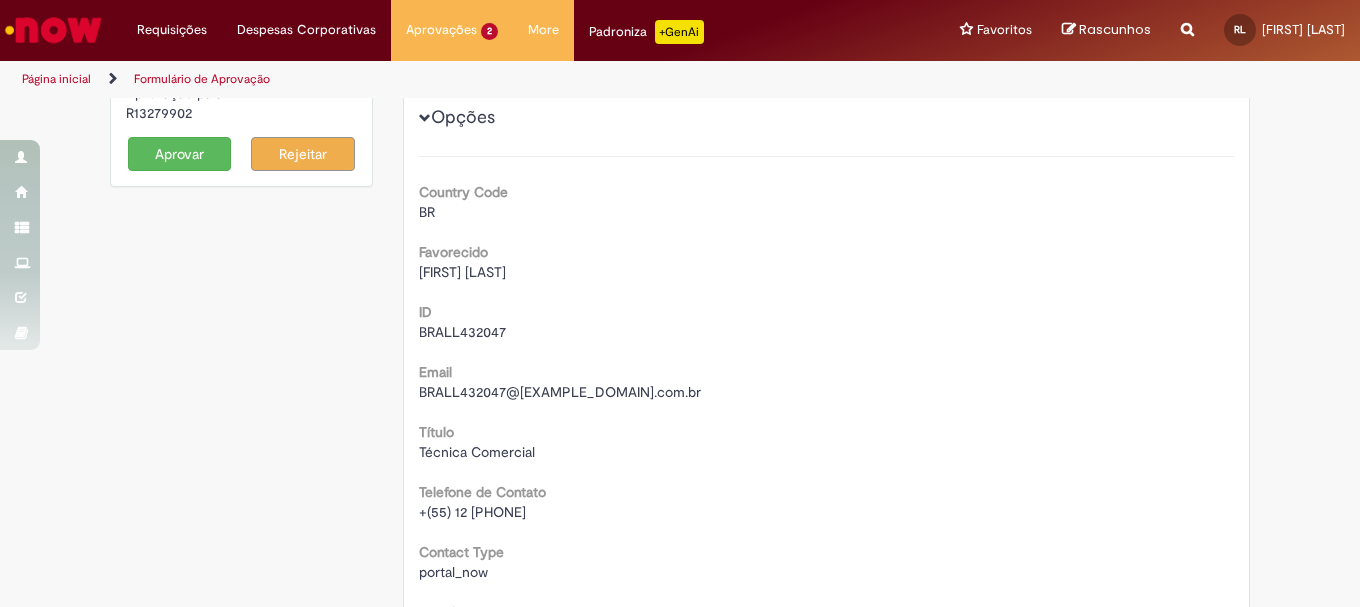 scroll, scrollTop: 200, scrollLeft: 0, axis: vertical 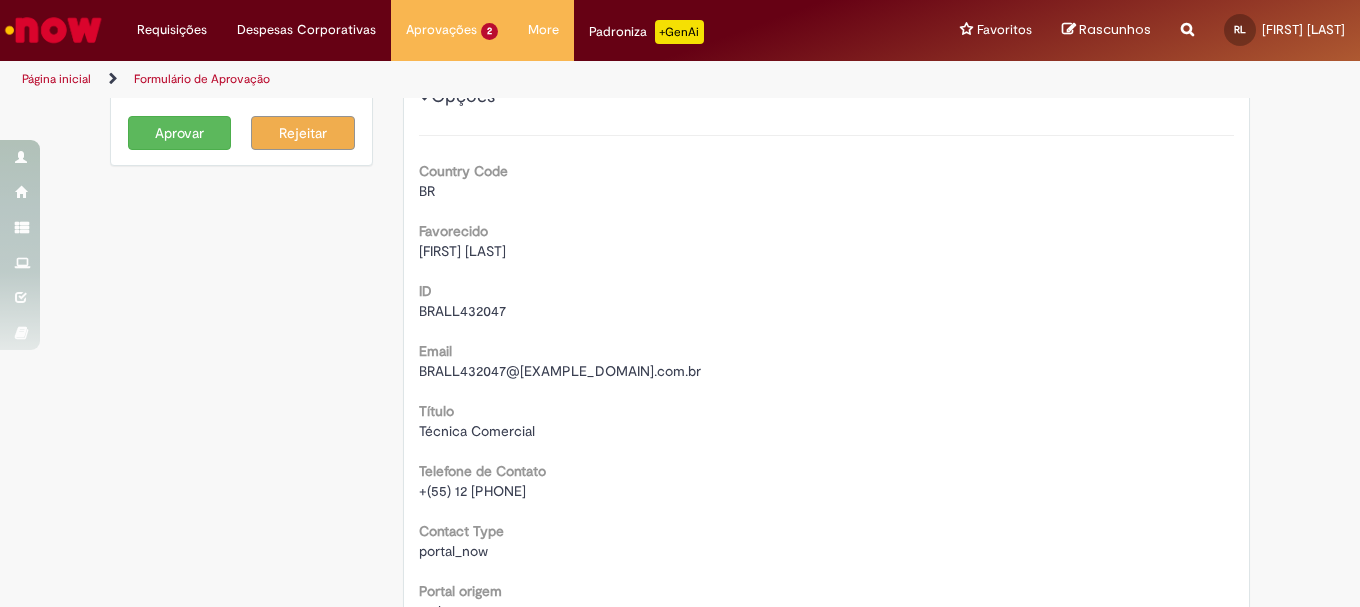 click on "[FIRST] [LAST]" at bounding box center [462, 251] 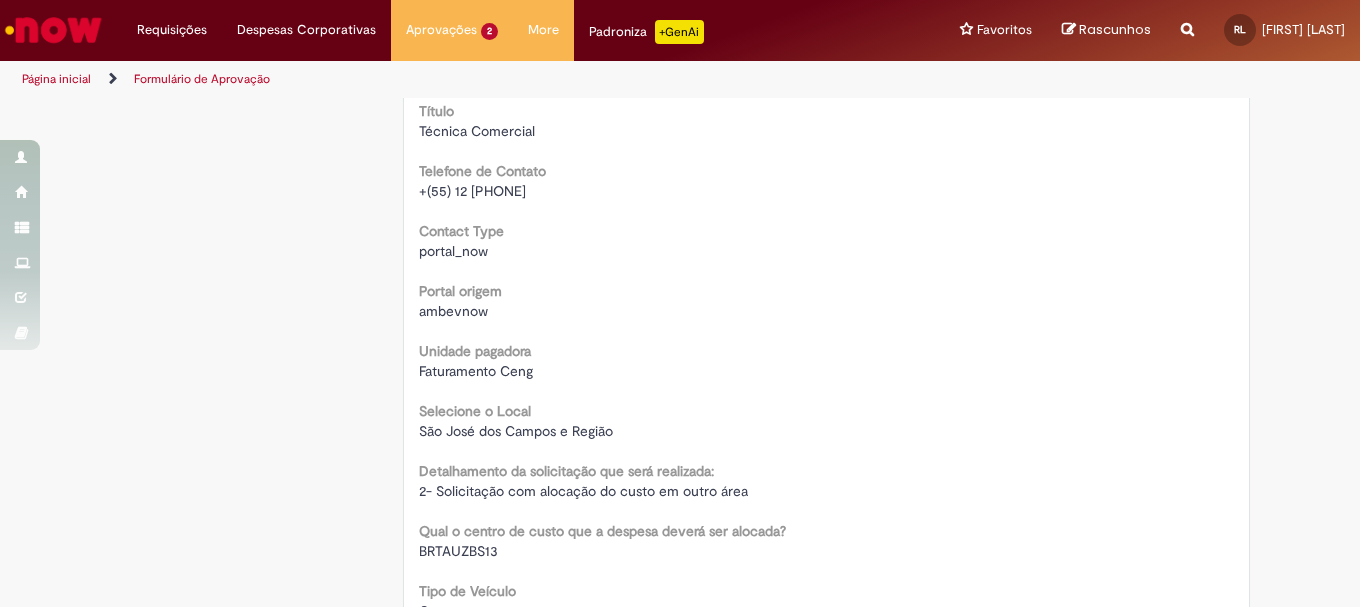 scroll, scrollTop: 600, scrollLeft: 0, axis: vertical 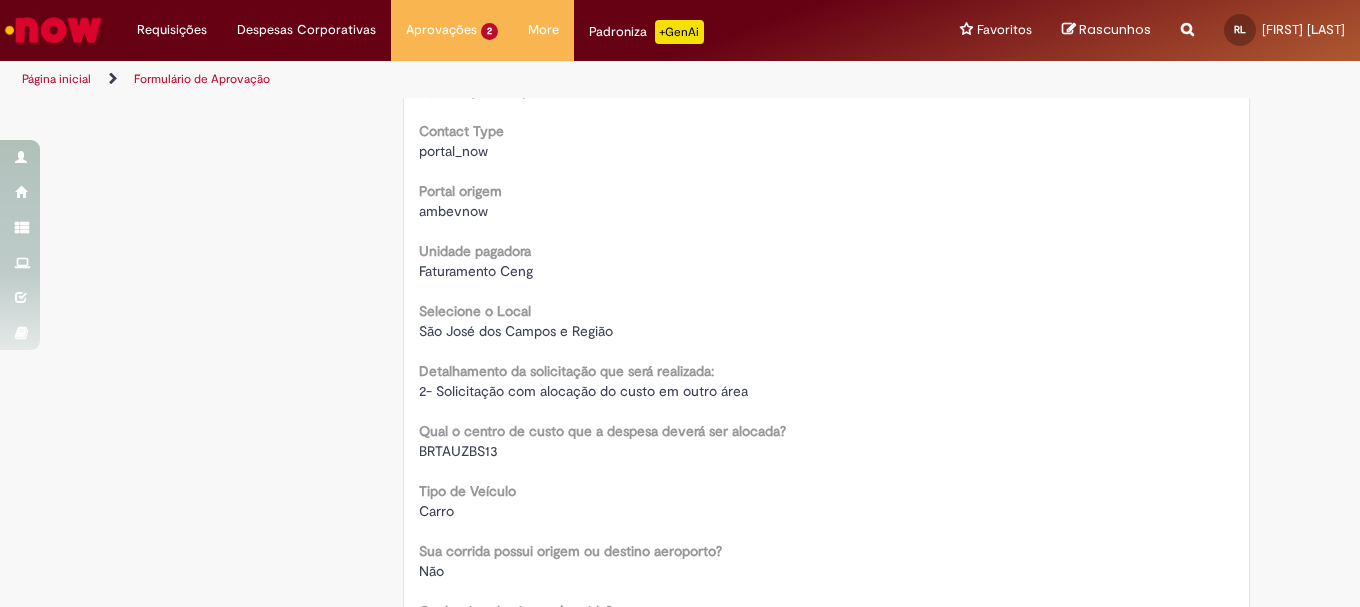click on "BRTAUZBS13" at bounding box center [458, 451] 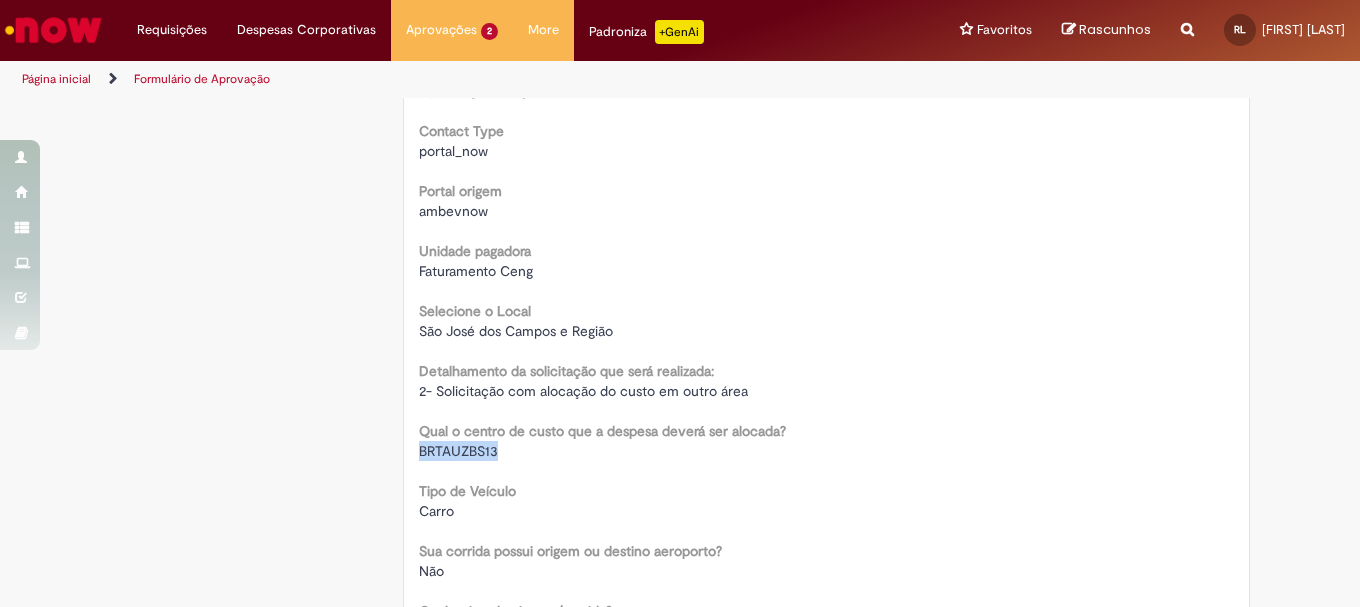 click on "BRTAUZBS13" at bounding box center (458, 451) 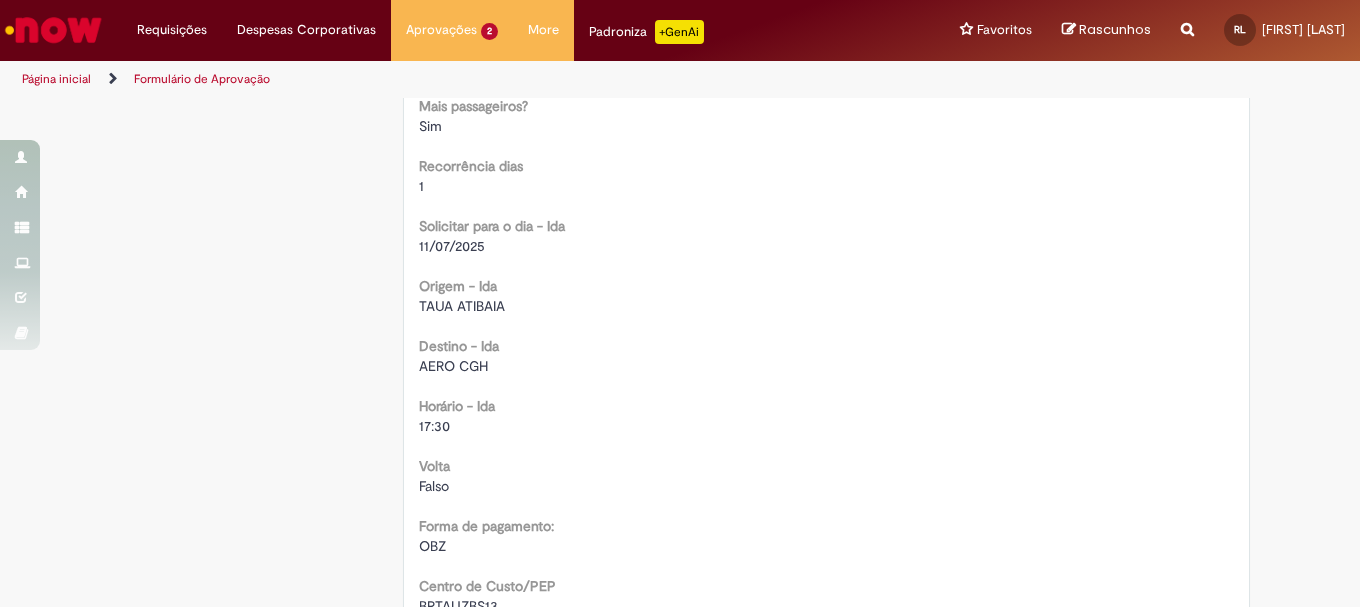 scroll, scrollTop: 1200, scrollLeft: 0, axis: vertical 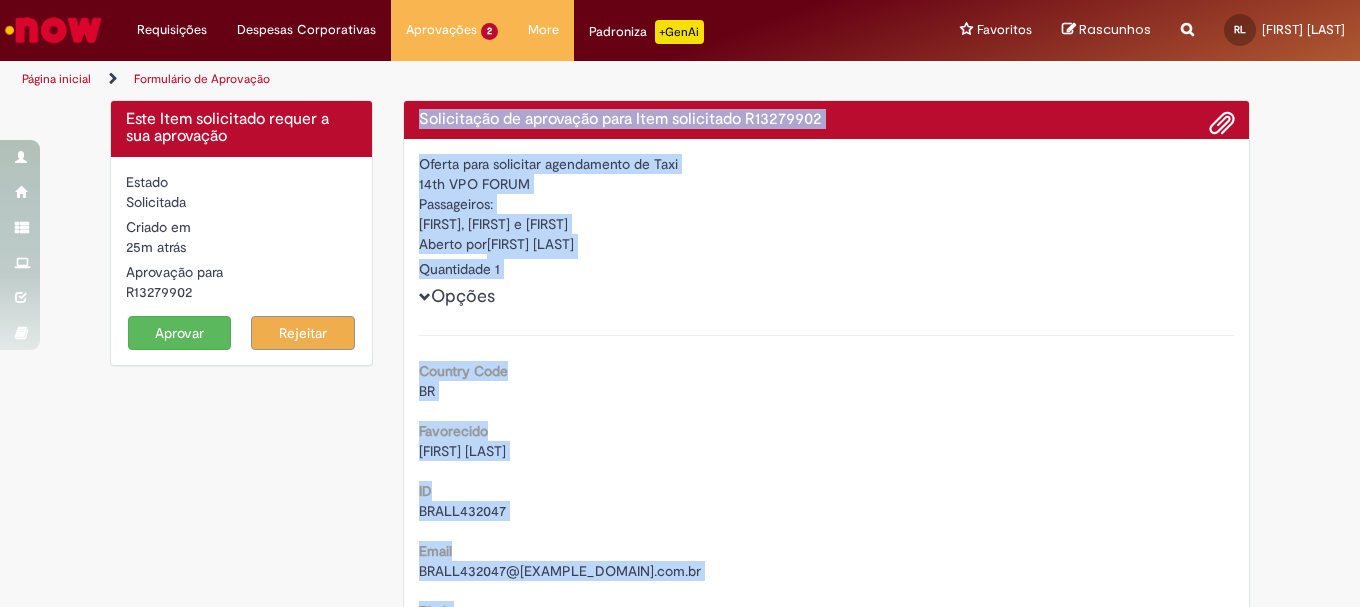 drag, startPoint x: 597, startPoint y: 470, endPoint x: 408, endPoint y: 107, distance: 409.25543 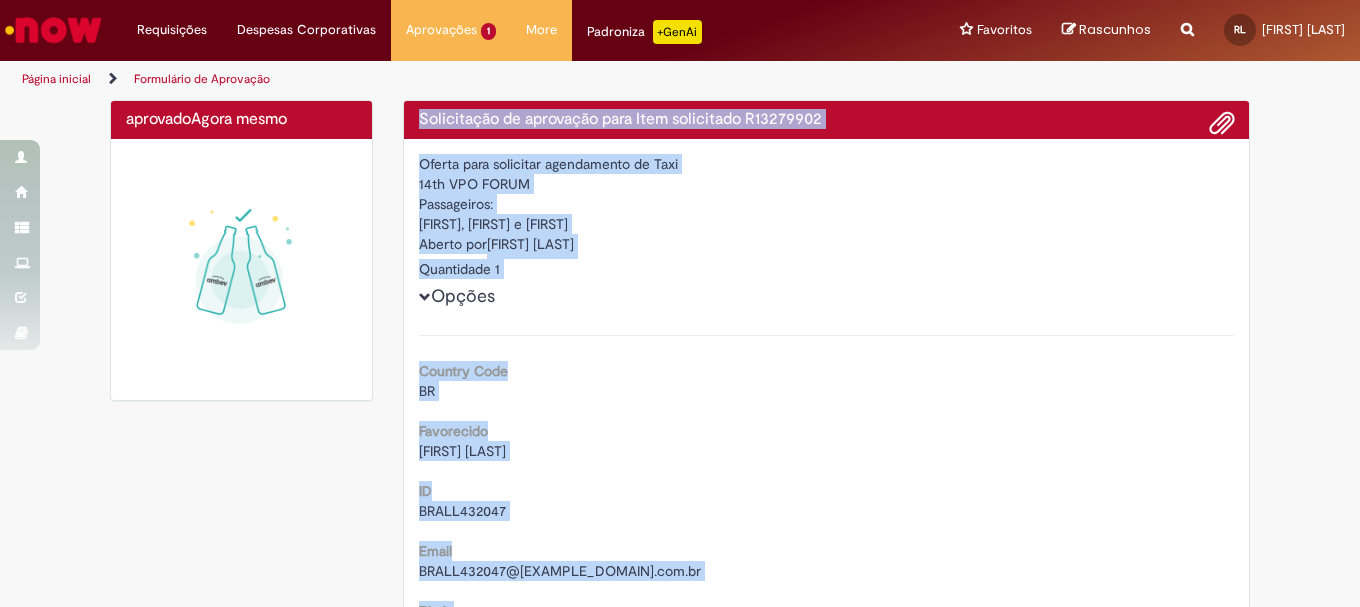 click on "Opções
Country Code
BR
Favorecido
[FIRST] [LAST]
ID
BRALL432047
Email
BRALL432047@[EXAMPLE_DOMAIN].com.br
Título
Técnica Comercial
Telefone de Contato
+(55) 12 [PHONE]
Contact Type
portal_now
Portal origem
ambevnow
Unidade pagadora
Faturamento Ceng
Selecione o Local
São José dos Campos e Região
Detalhamento da solicitação que será realizada:
2- Solicitação com alocação do custo em outro área
Qual o centro de custo que a despesa deverá ser alocada?
BRTAUZBS13
Tipo de Veículo
Carro
Não" at bounding box center [827, 1080] 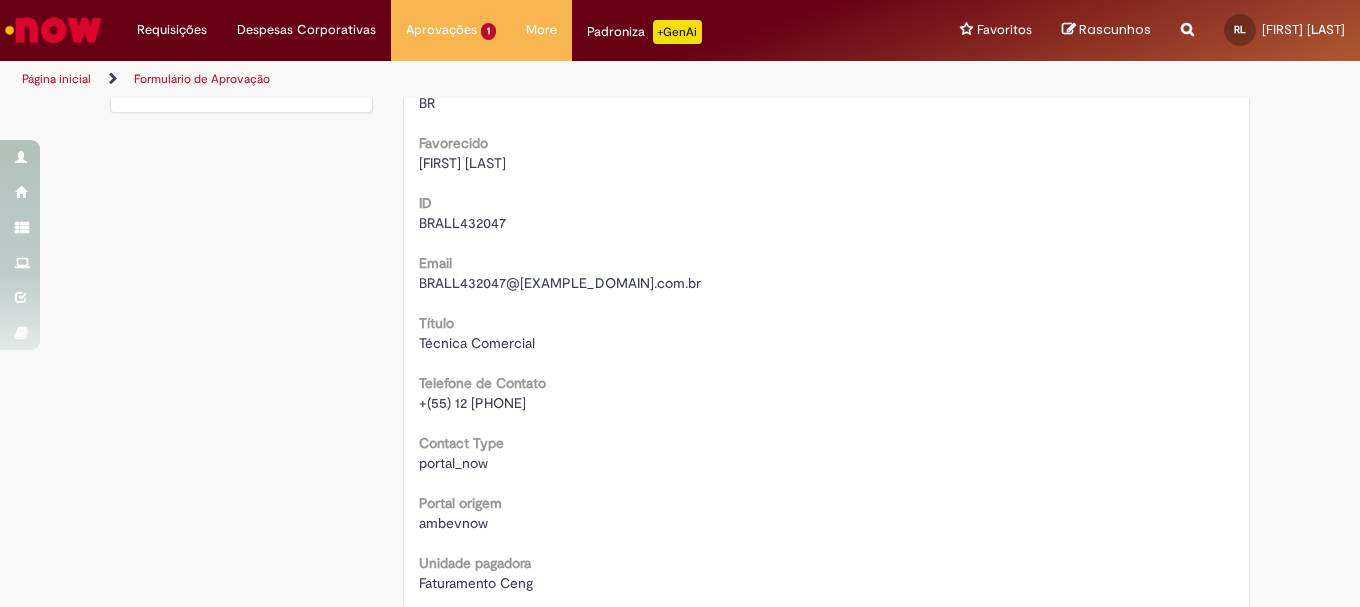 scroll, scrollTop: 400, scrollLeft: 0, axis: vertical 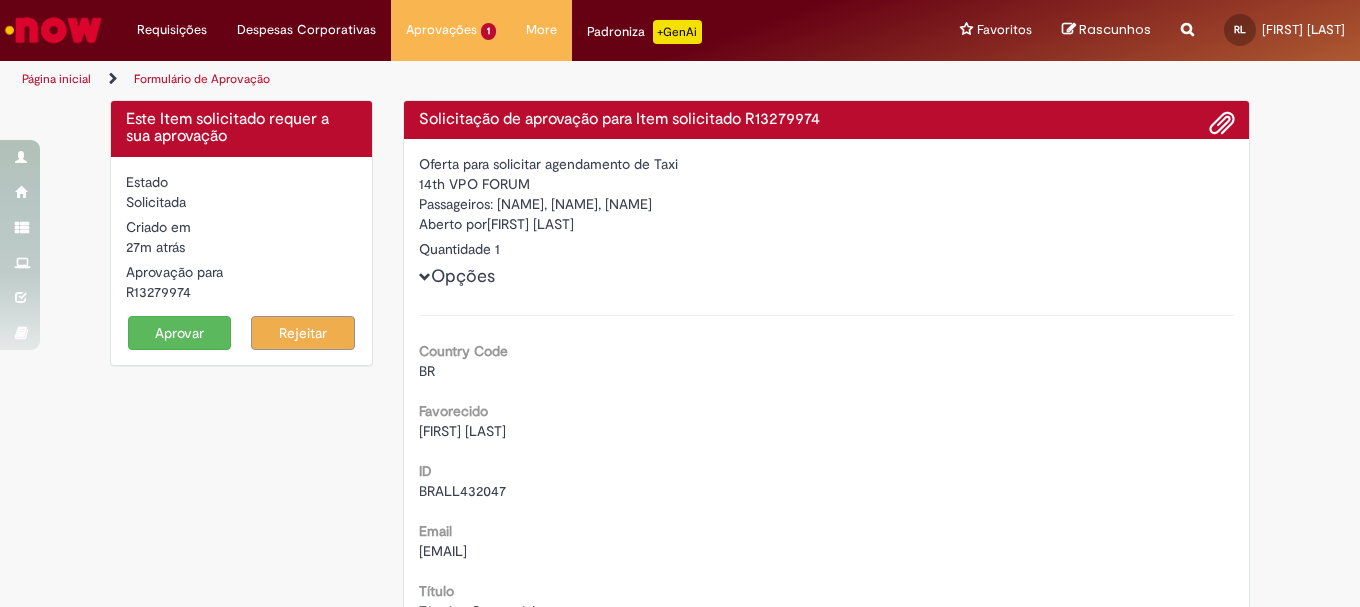 click on "14th VPO FORUM" at bounding box center (827, 184) 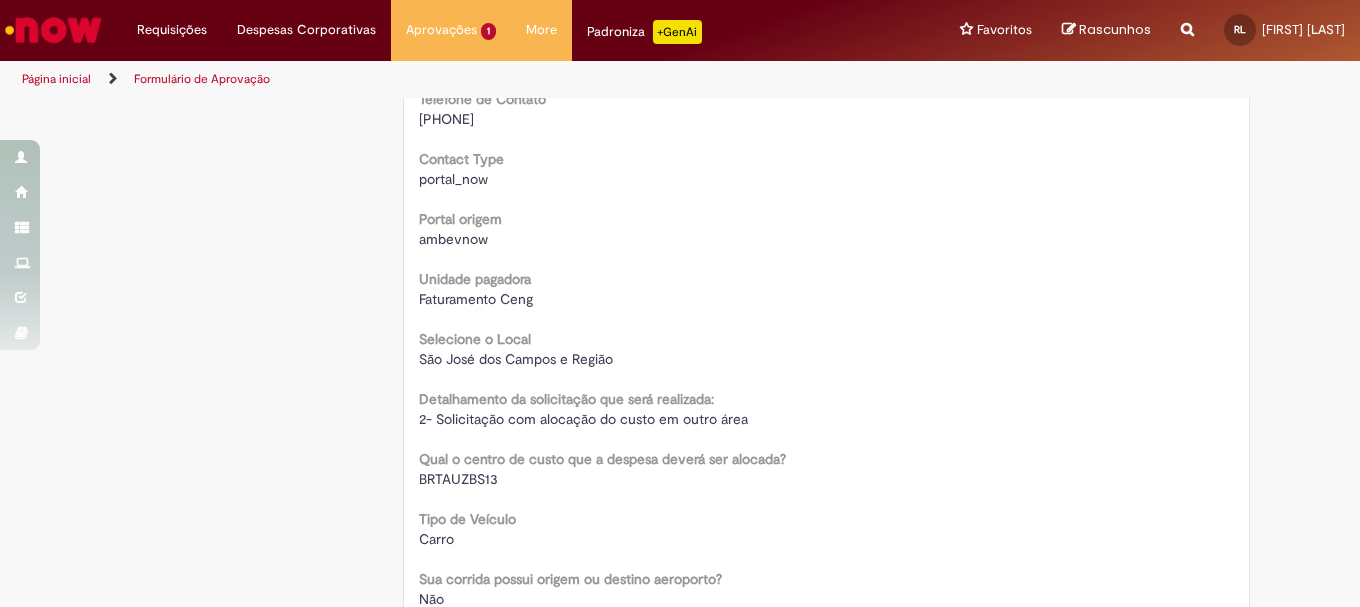 scroll, scrollTop: 600, scrollLeft: 0, axis: vertical 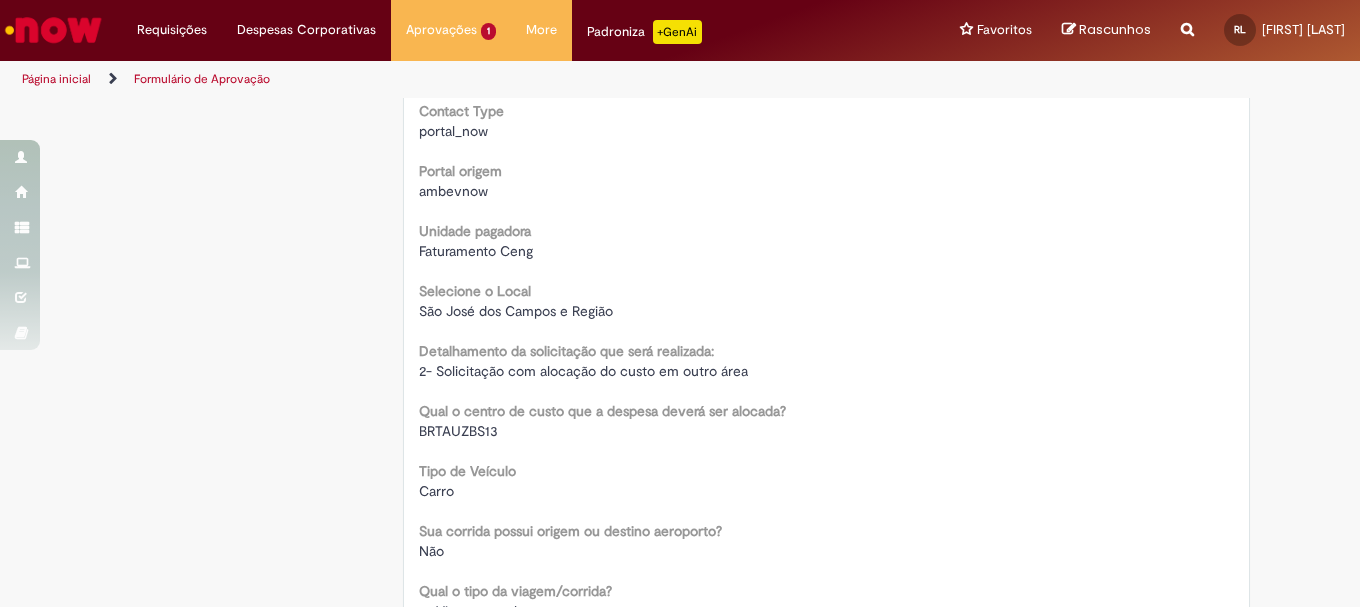 click on "BRTAUZBS13" at bounding box center [458, 431] 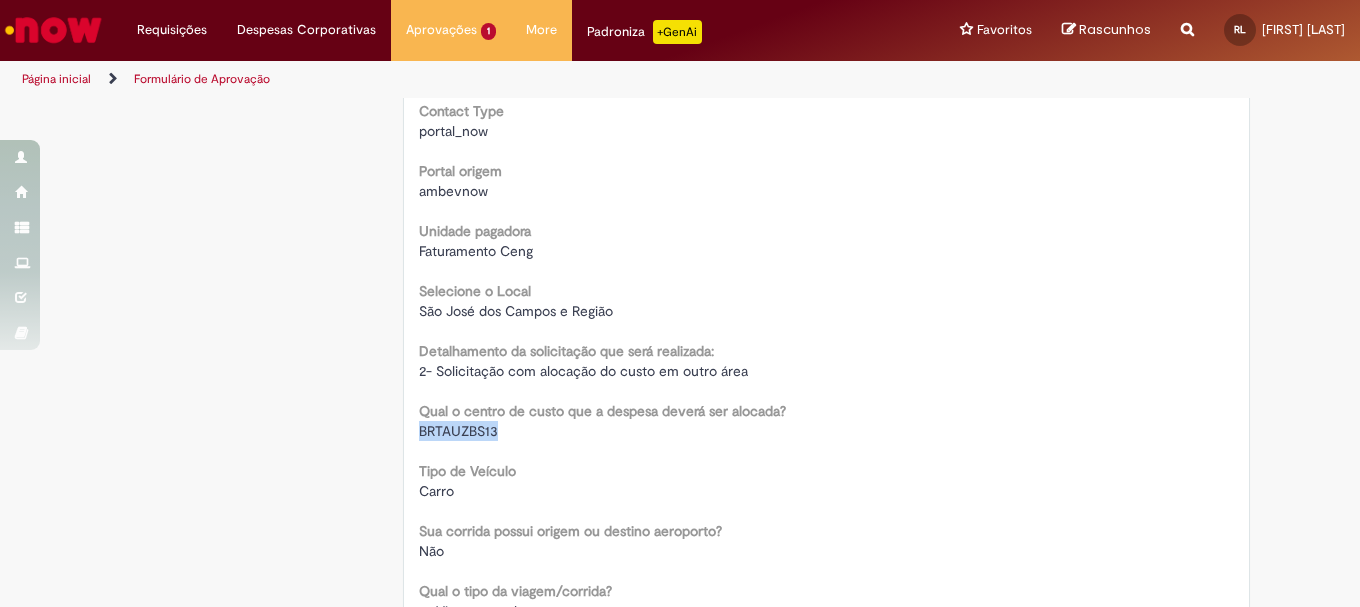 click on "BRTAUZBS13" at bounding box center [458, 431] 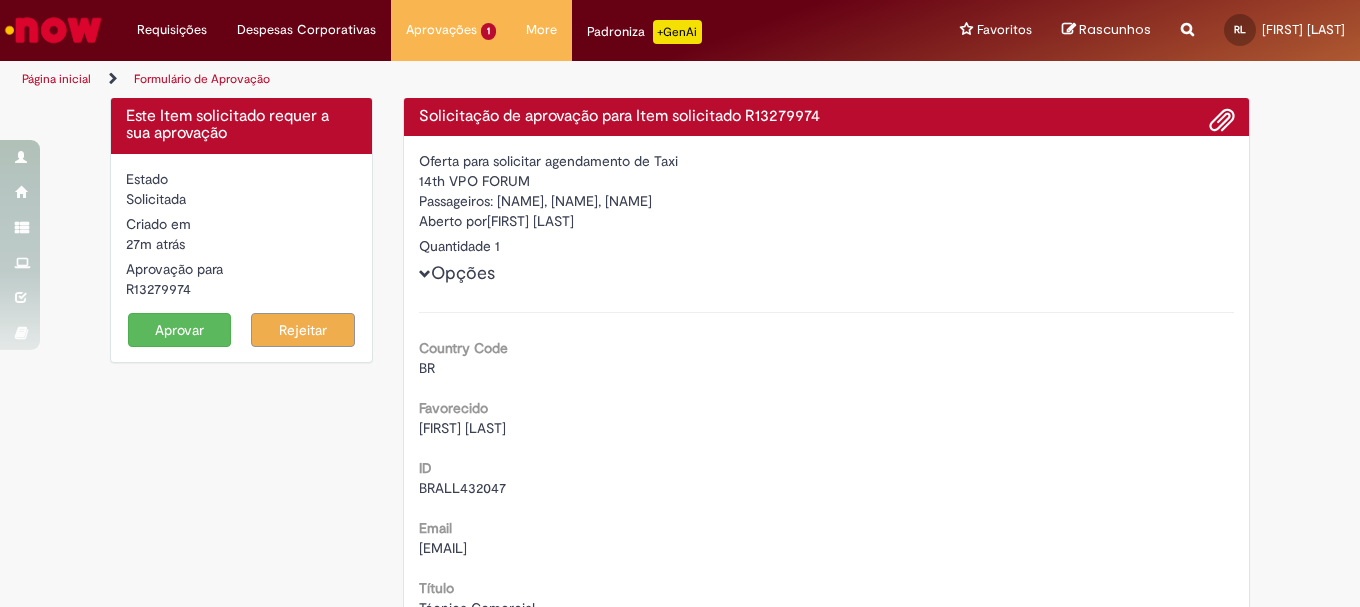 scroll, scrollTop: 0, scrollLeft: 0, axis: both 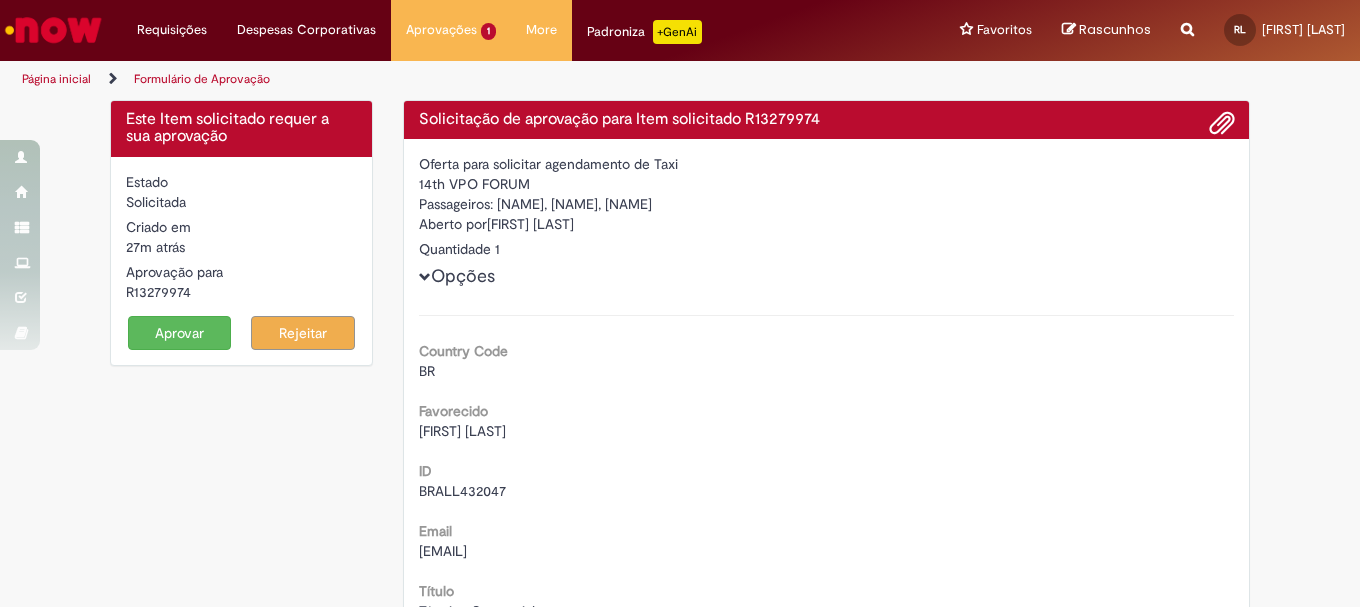 click on "Solicitação de aprovação para Item solicitado R13279974" at bounding box center (827, 120) 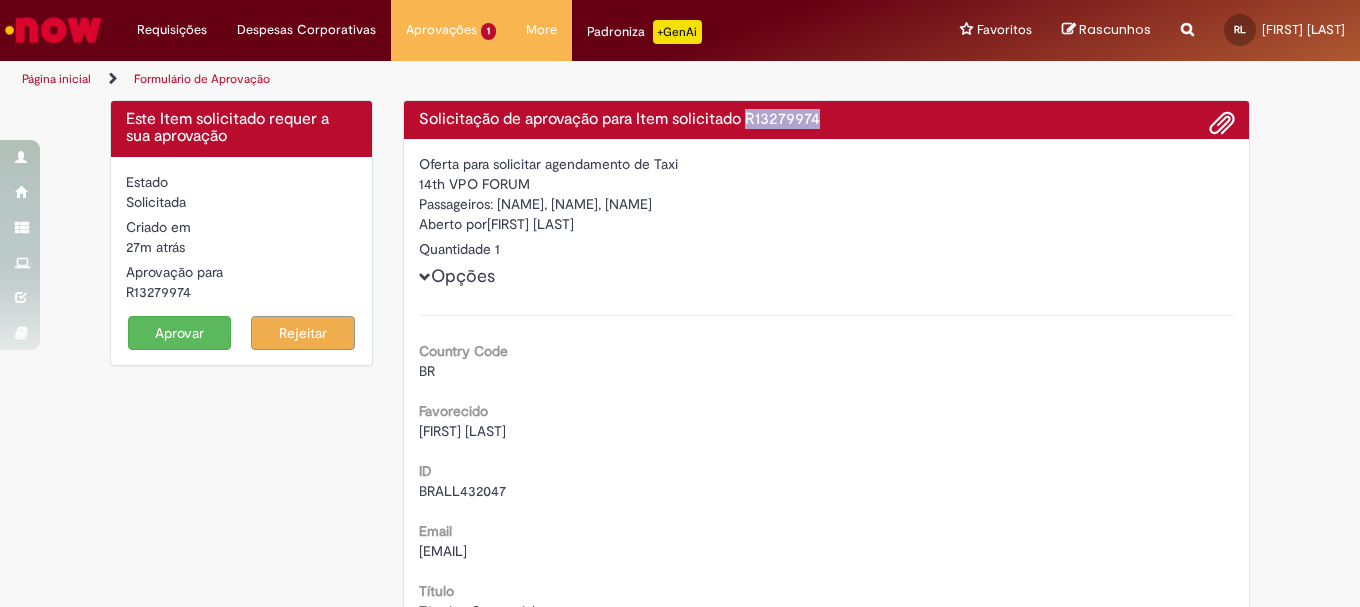 click on "Solicitação de aprovação para Item solicitado R13279974" at bounding box center (827, 120) 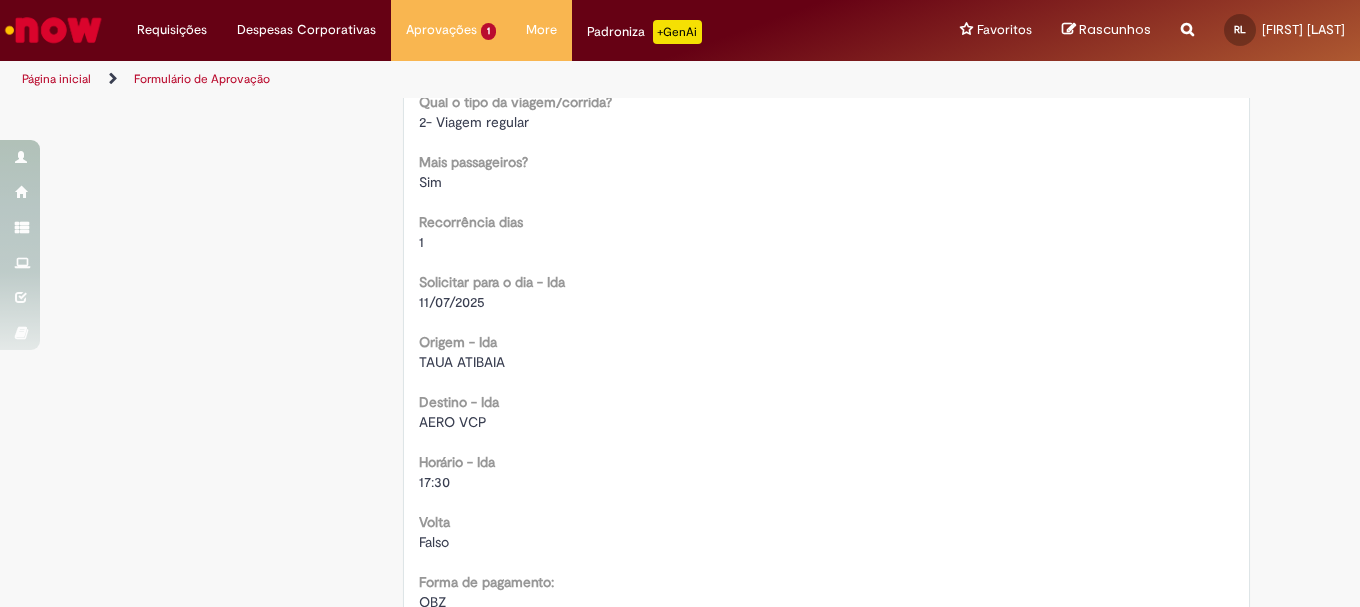 scroll, scrollTop: 1100, scrollLeft: 0, axis: vertical 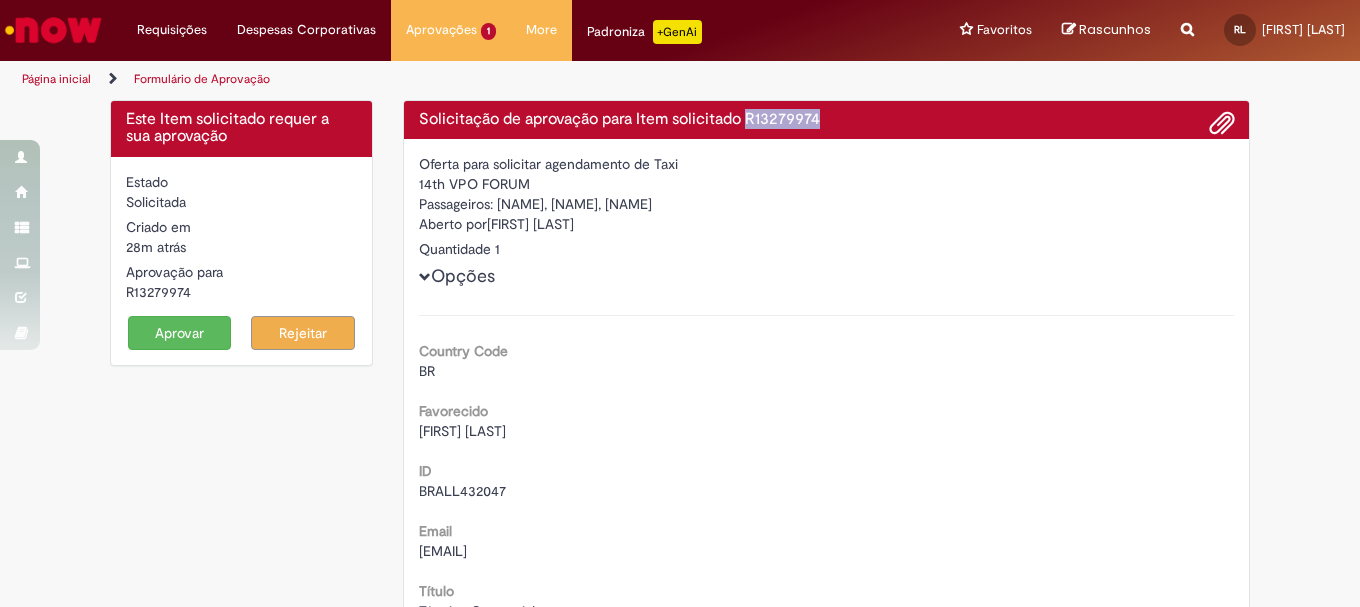 drag, startPoint x: 661, startPoint y: 538, endPoint x: 412, endPoint y: 113, distance: 492.5708 